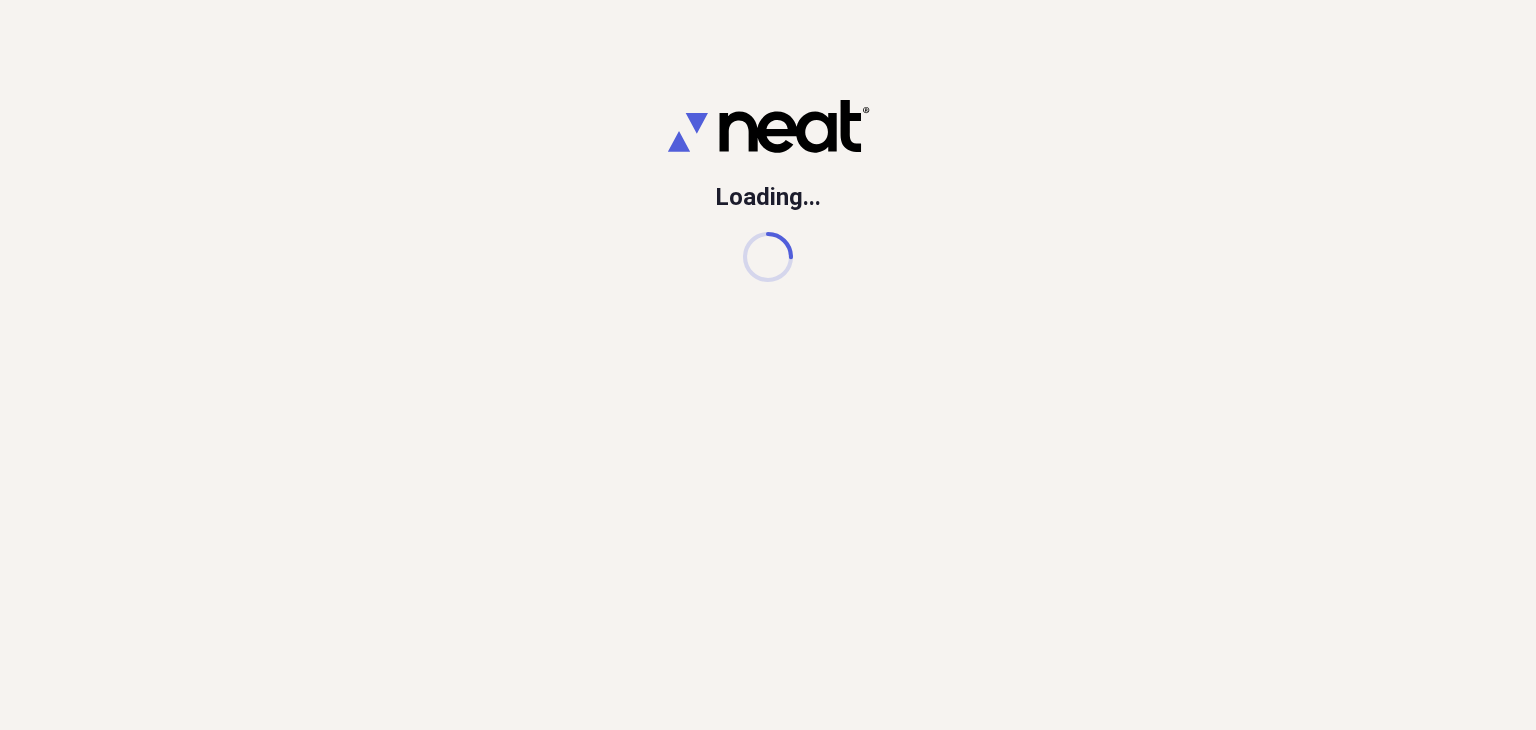 scroll, scrollTop: 0, scrollLeft: 0, axis: both 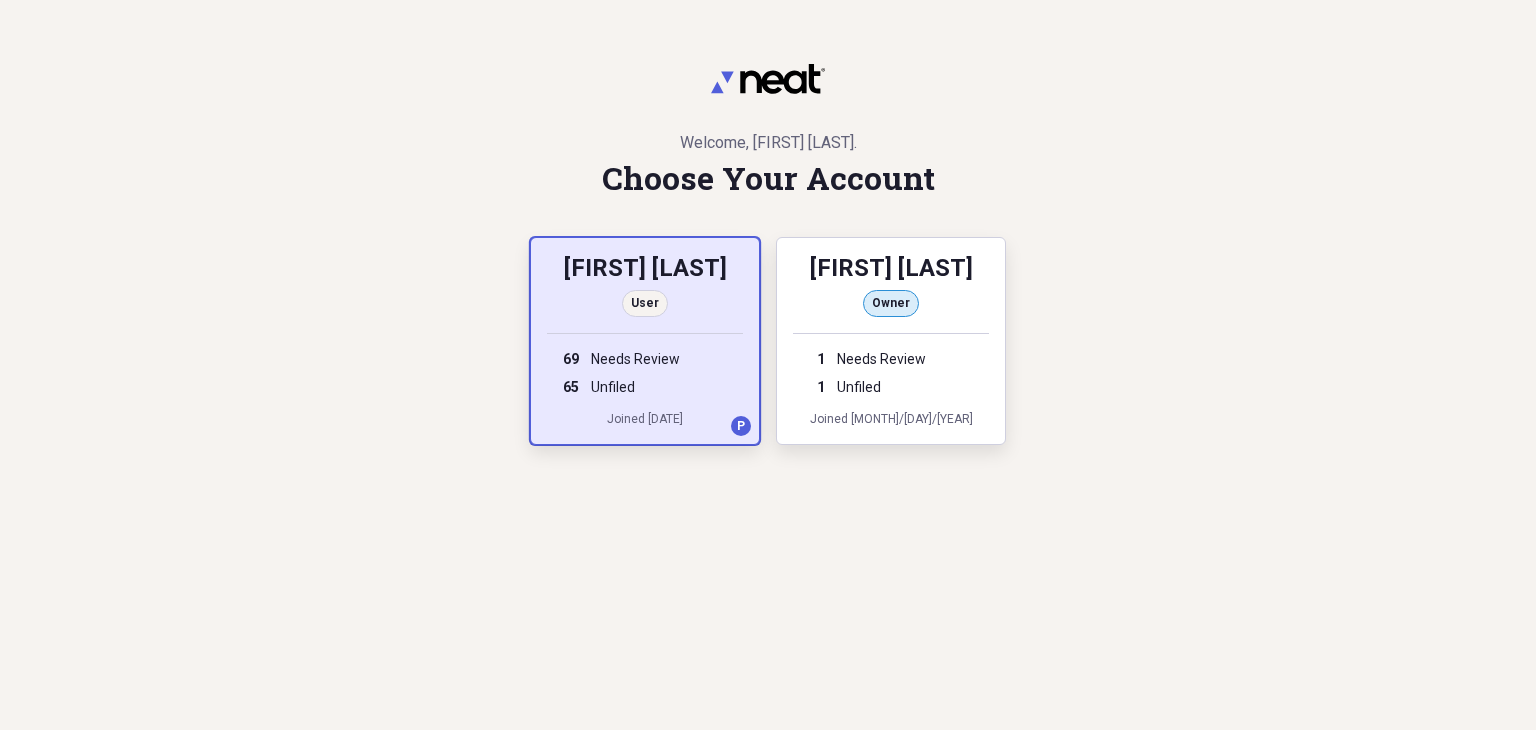 click on "[FIRST] [LAST]" at bounding box center (645, 270) 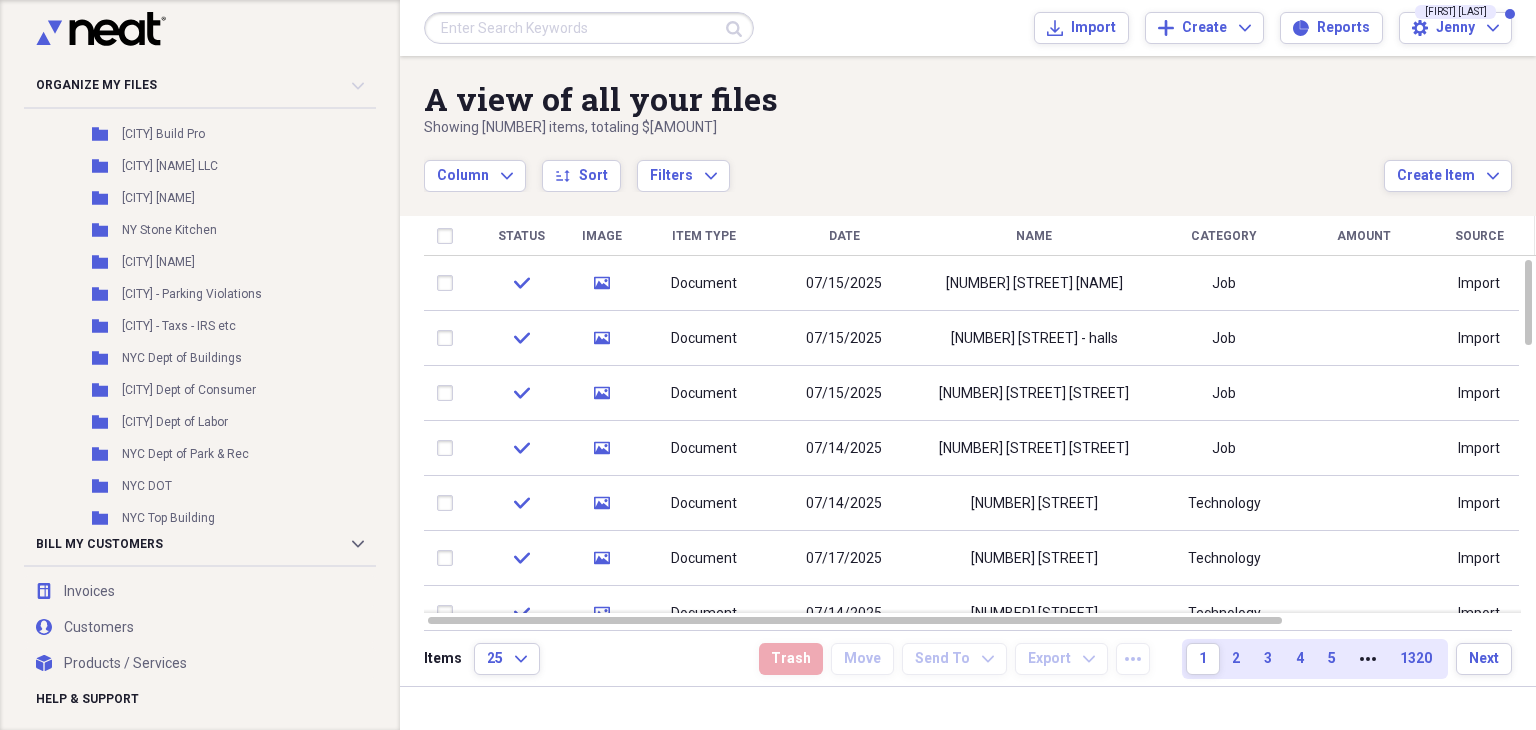 scroll, scrollTop: 7351, scrollLeft: 0, axis: vertical 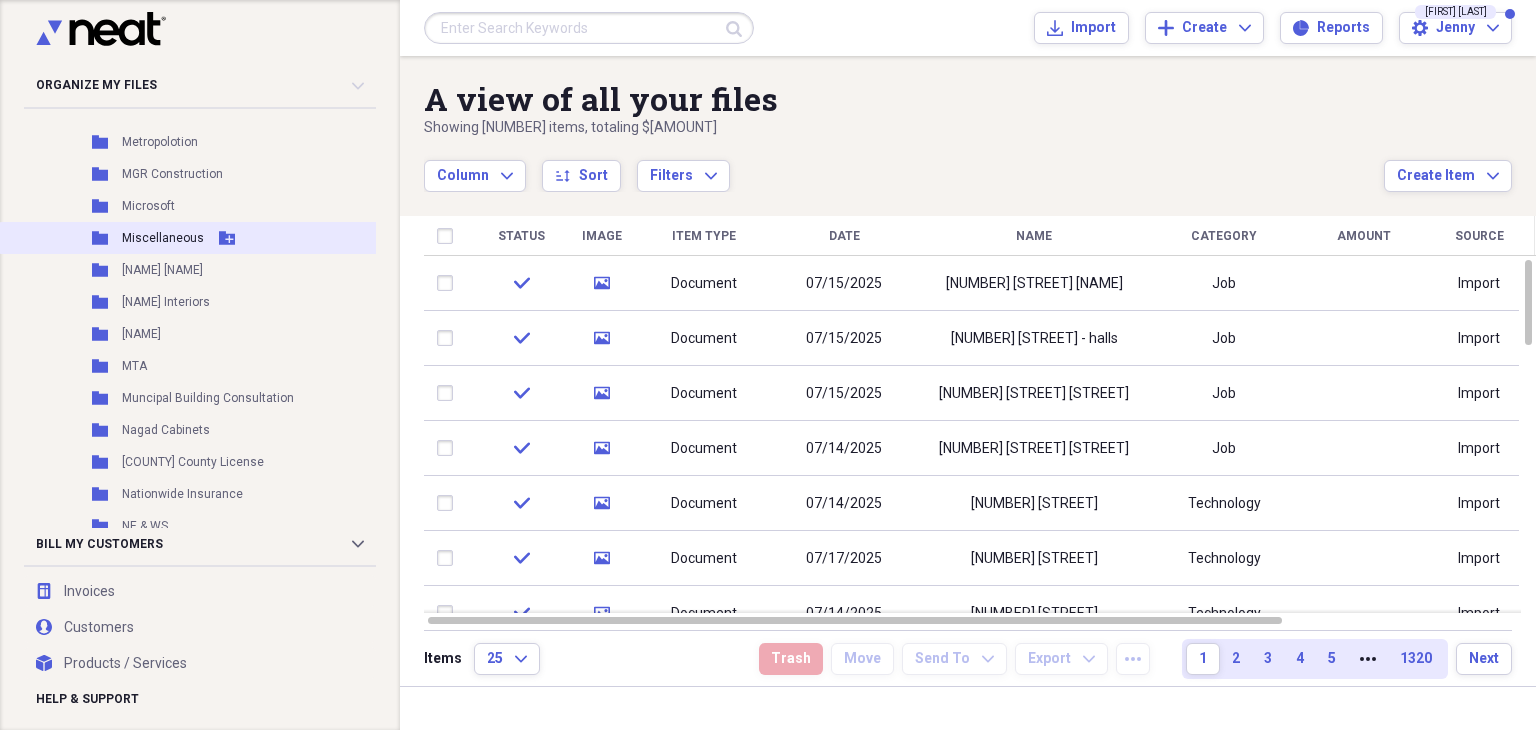 click on "Miscellaneous" at bounding box center (163, 238) 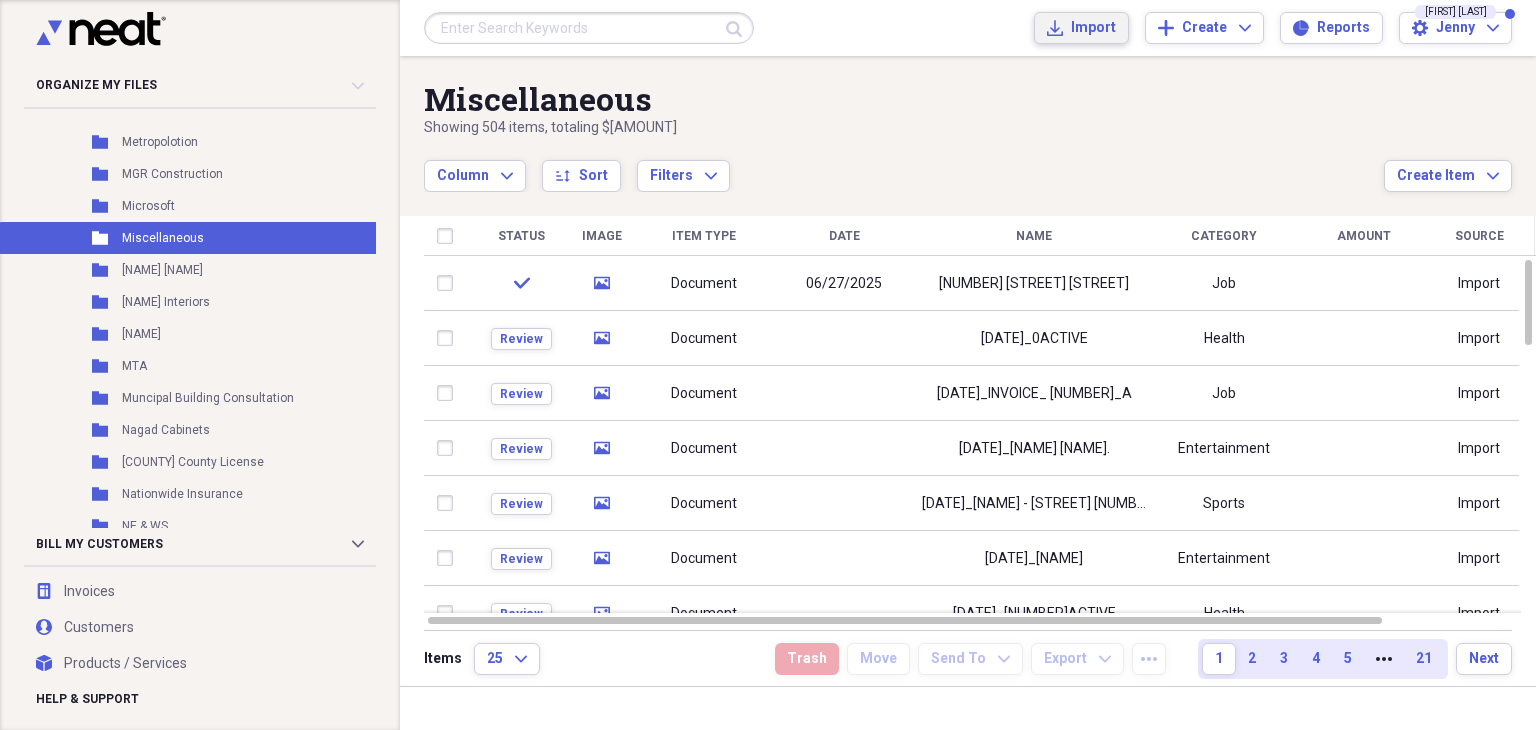 click on "Import" at bounding box center (1093, 28) 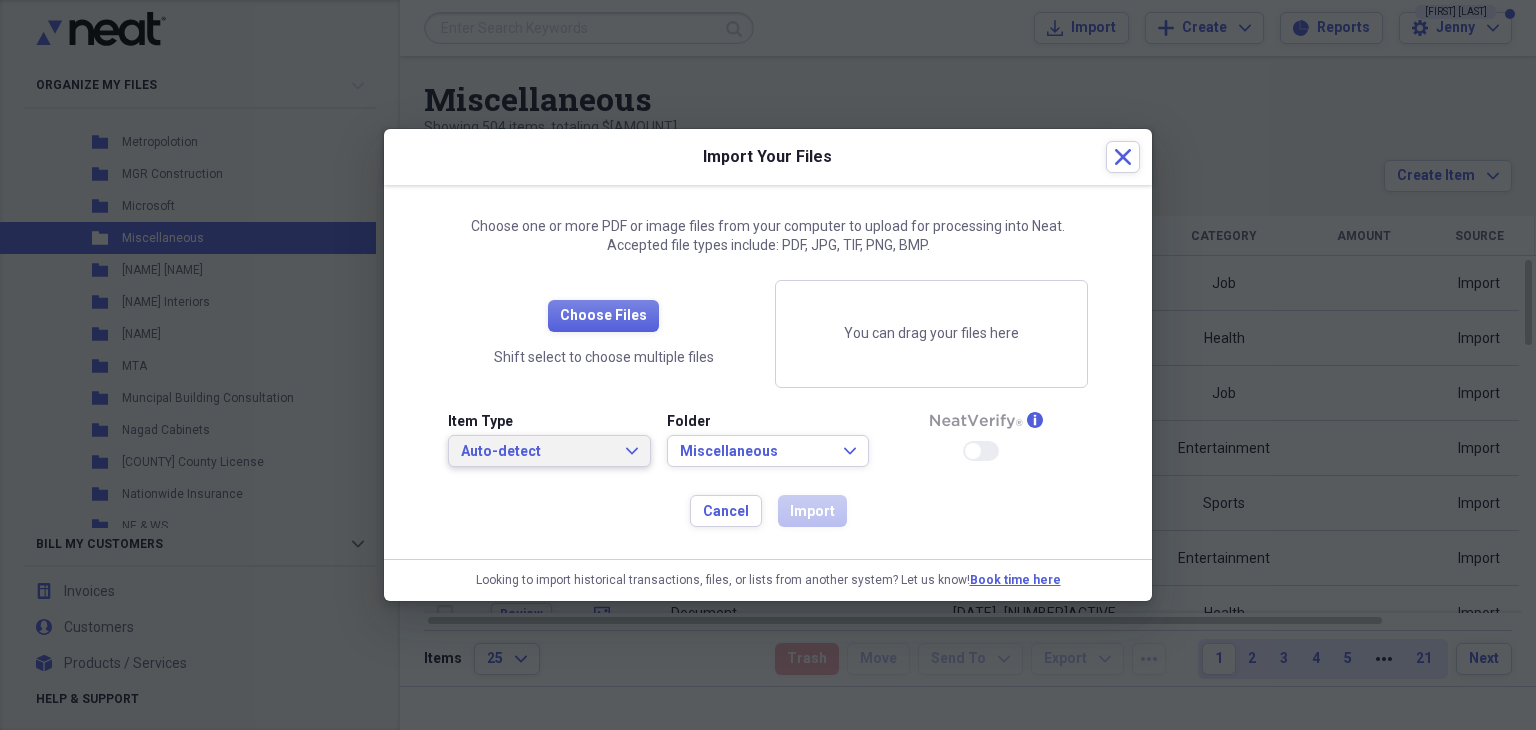click on "Auto-detect" at bounding box center (537, 452) 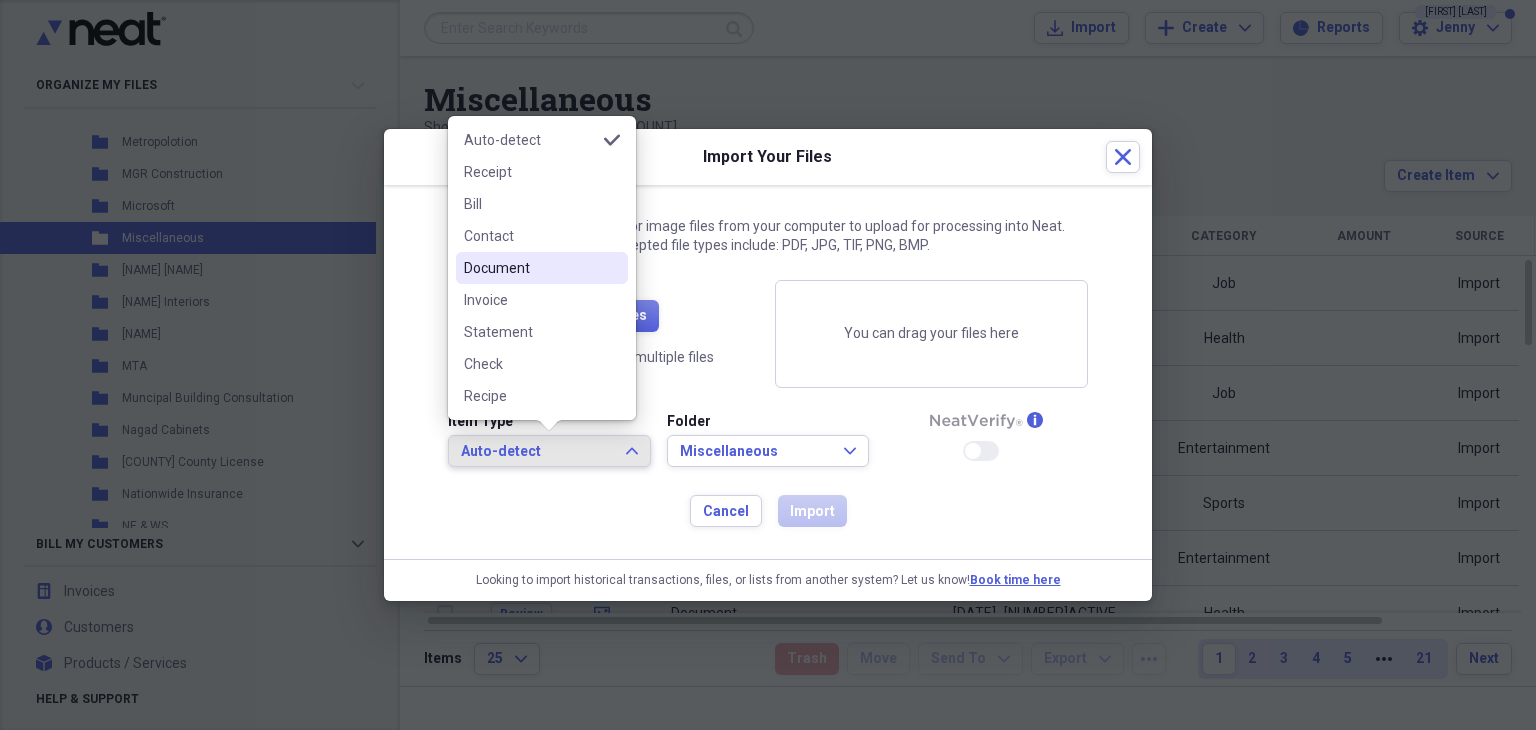 click on "Document" at bounding box center (530, 268) 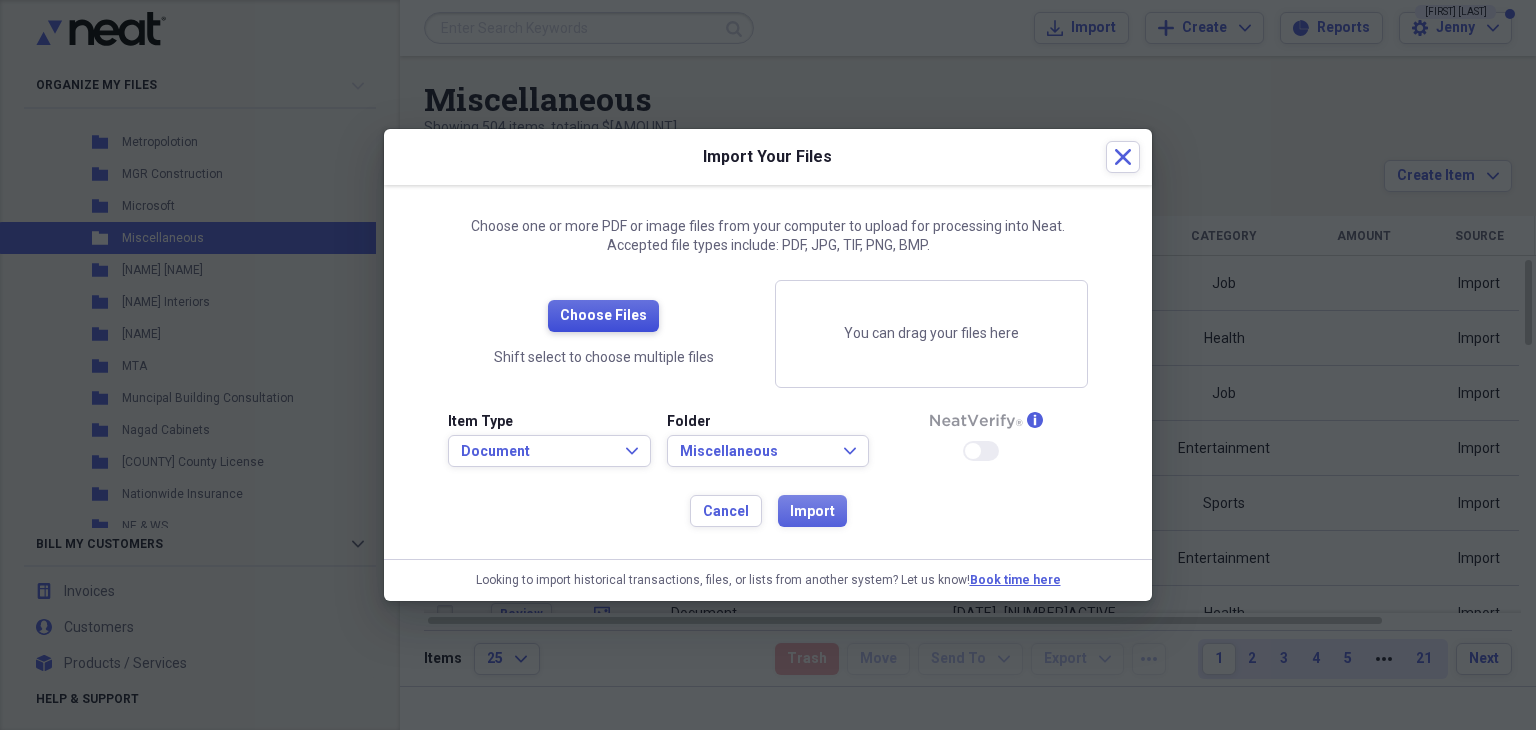 click on "Choose Files" at bounding box center (603, 316) 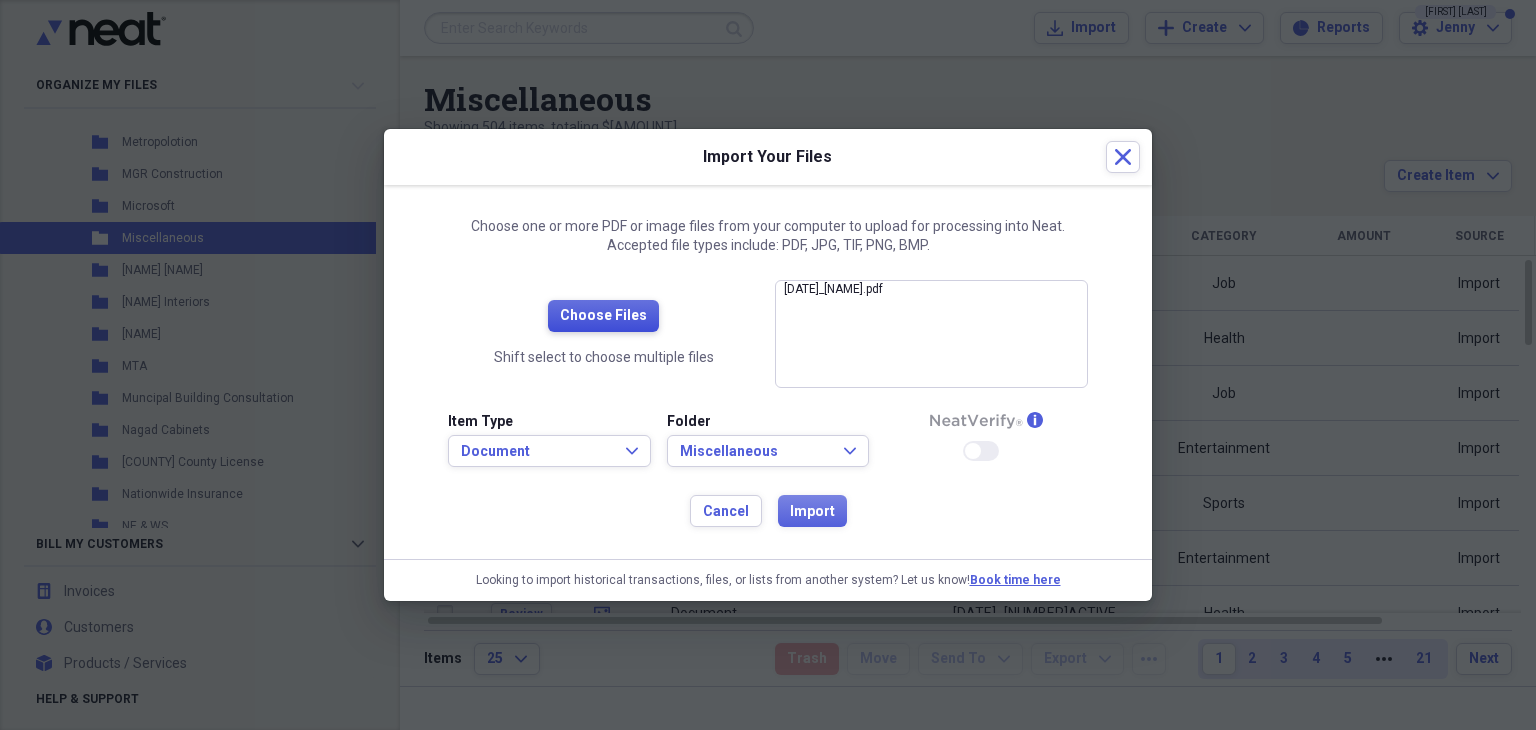 click on "Choose Files" at bounding box center [603, 316] 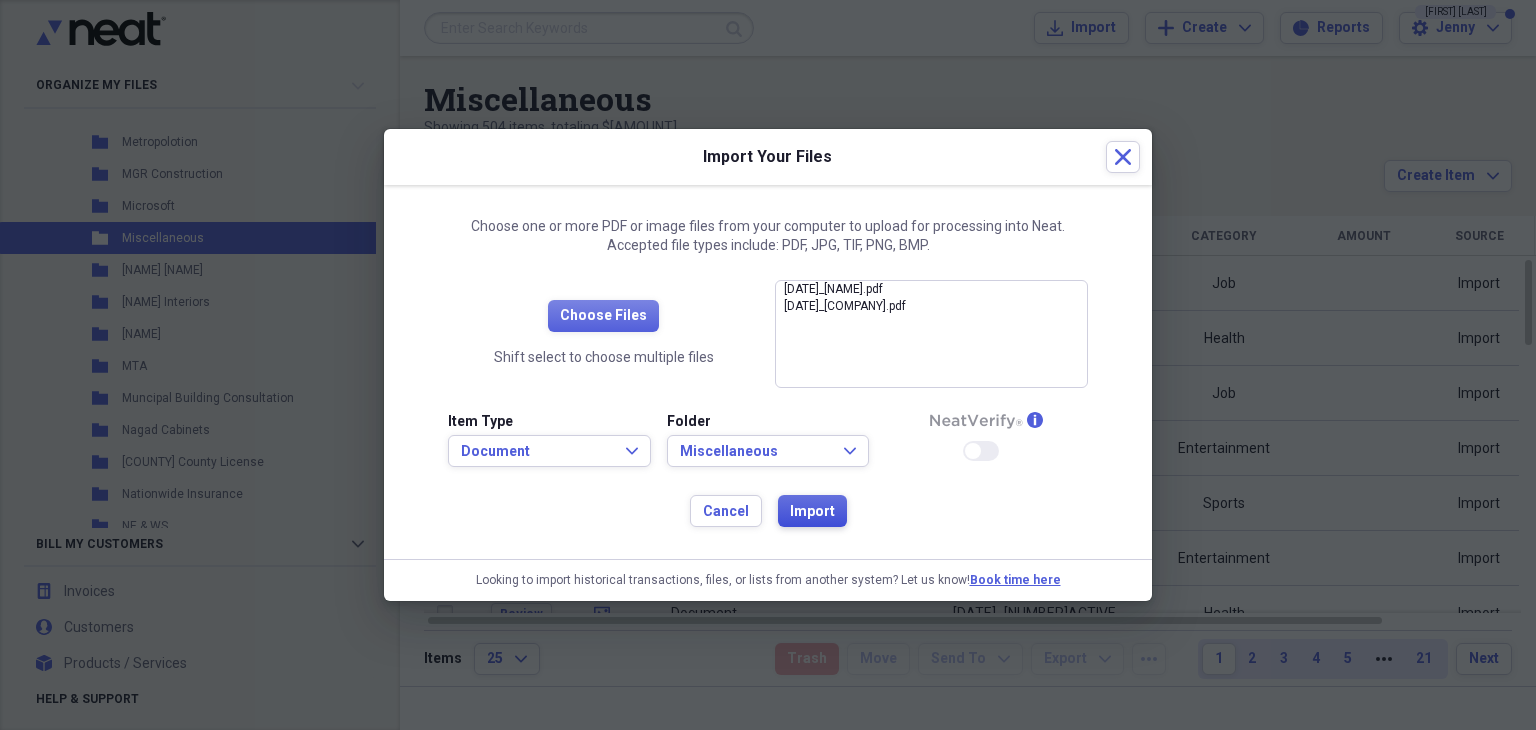click on "Import" at bounding box center (812, 512) 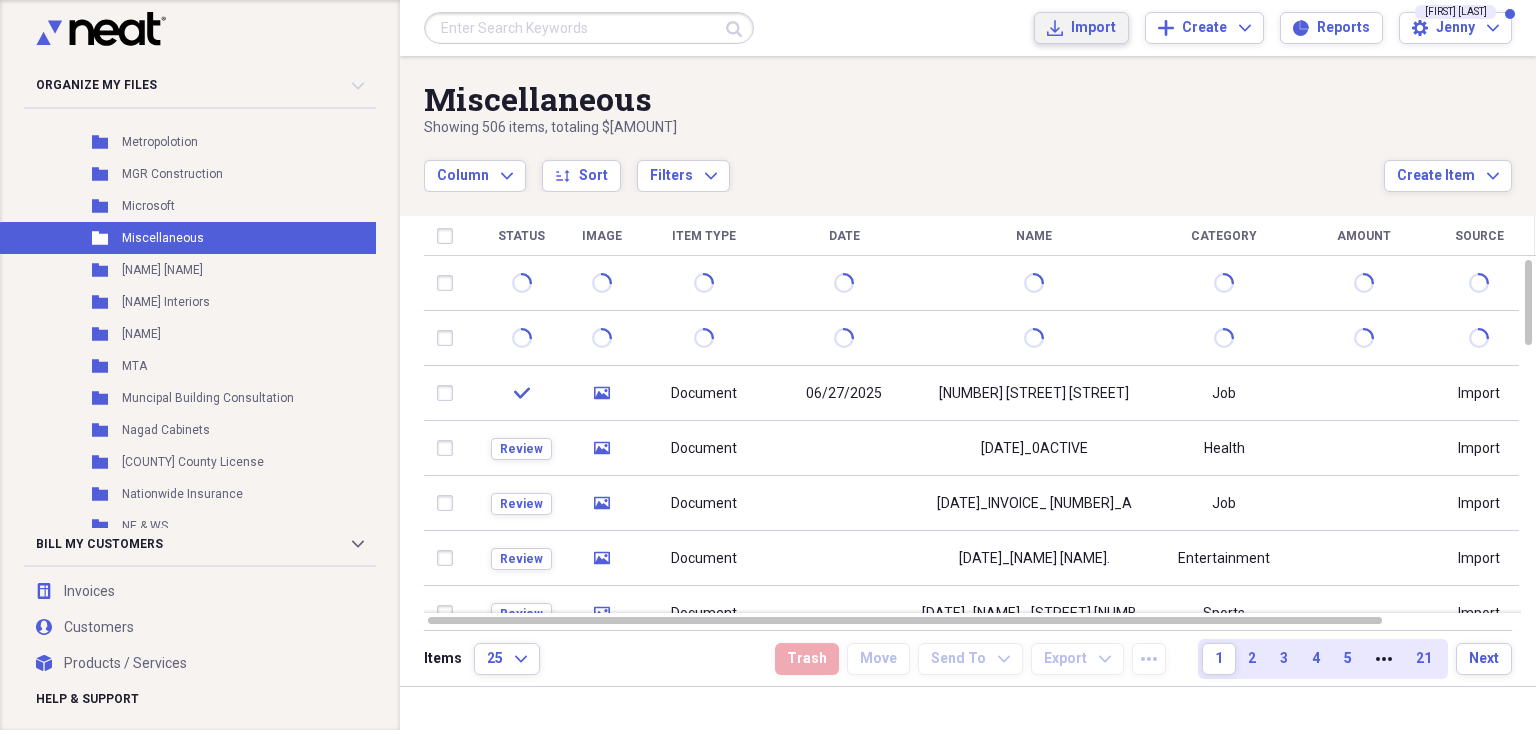click on "Import" at bounding box center [1093, 28] 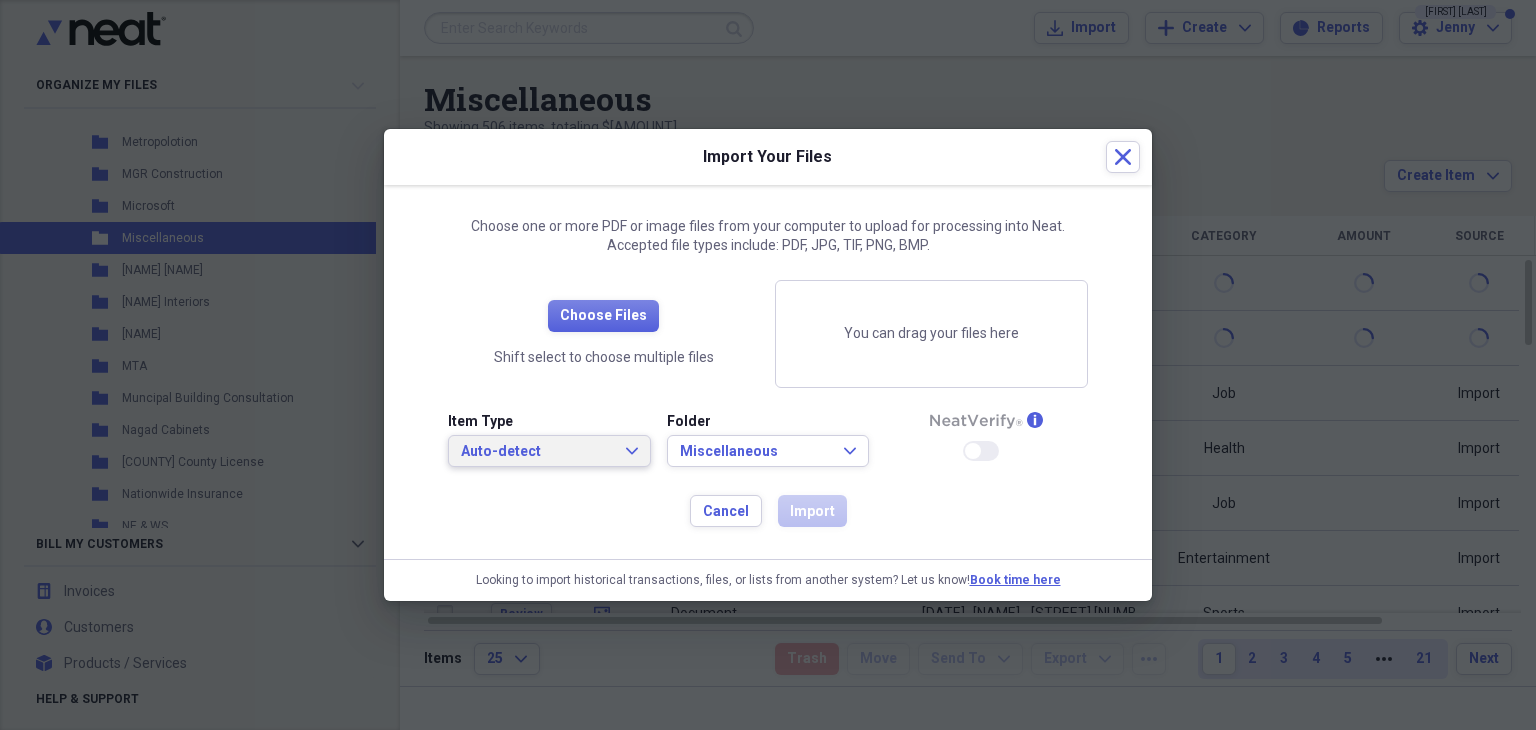 click on "Auto-detect" at bounding box center [537, 452] 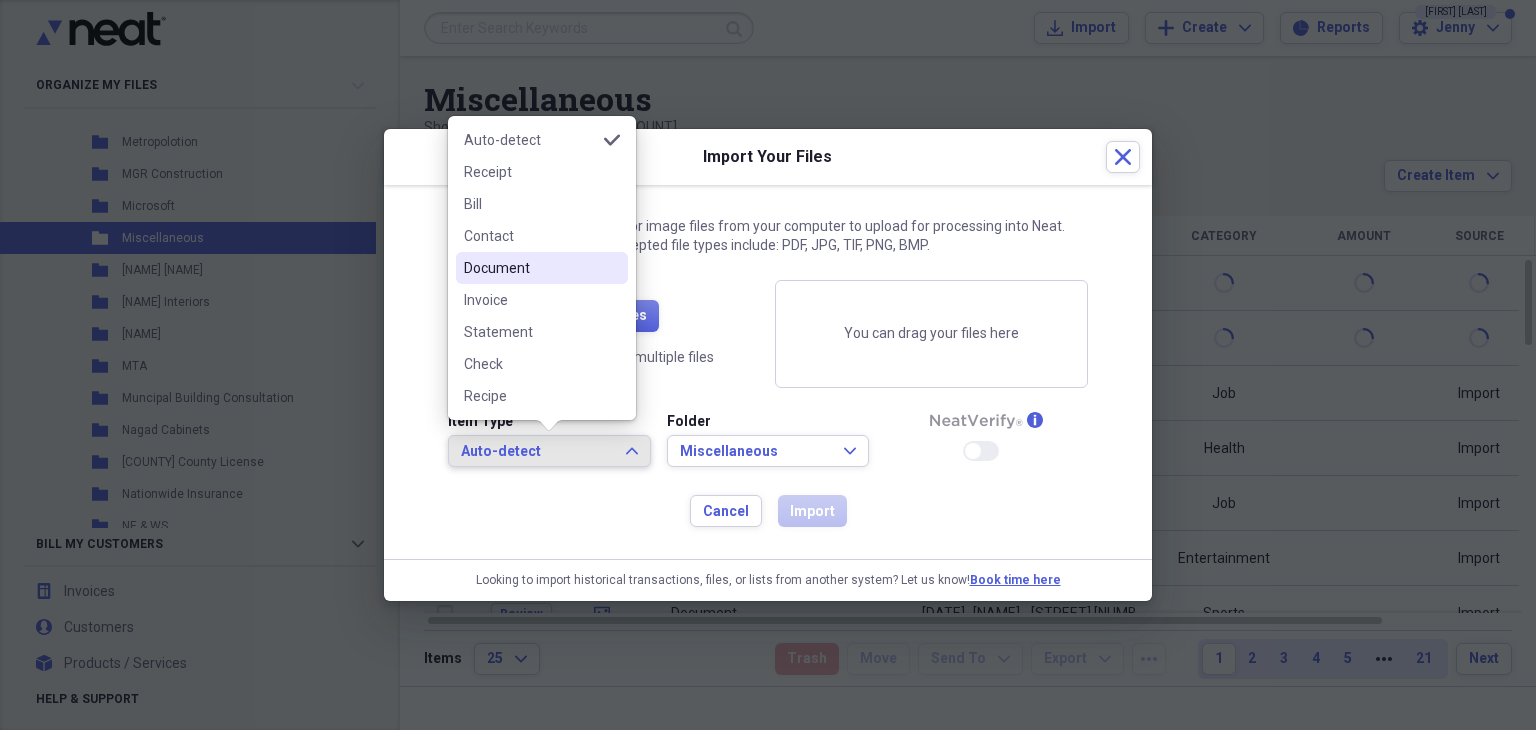 click on "Document" at bounding box center (530, 268) 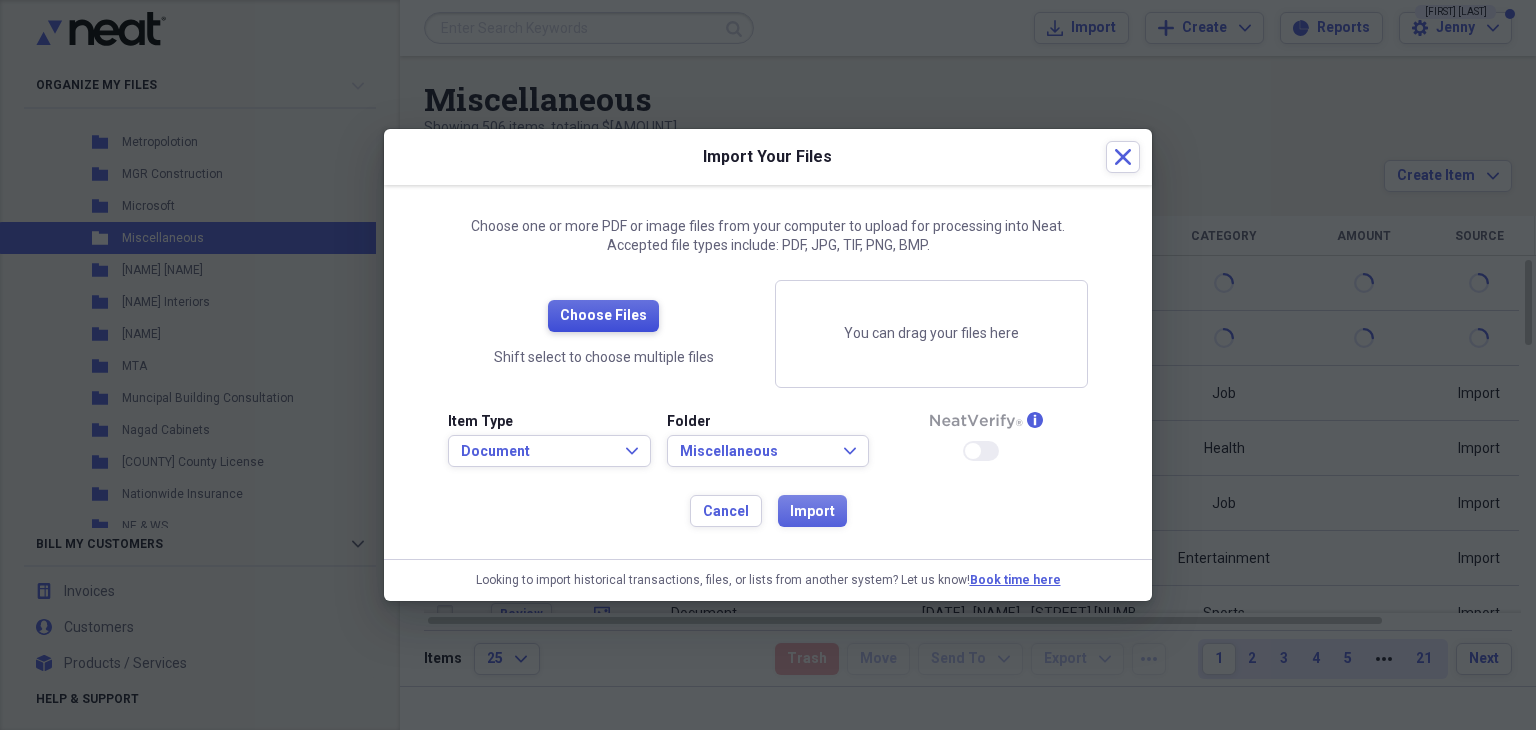 click on "Choose Files" at bounding box center (603, 316) 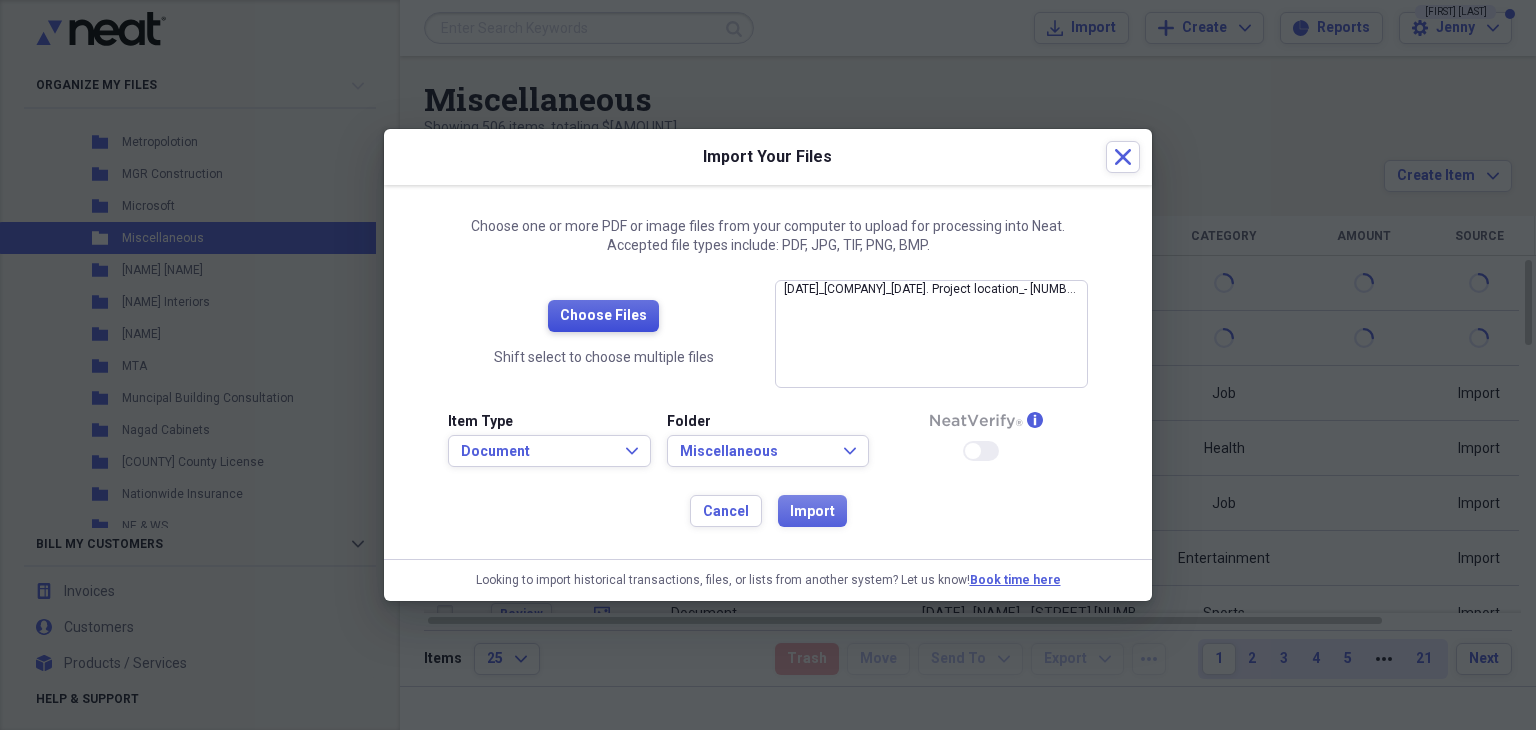 click on "Choose Files" at bounding box center (603, 316) 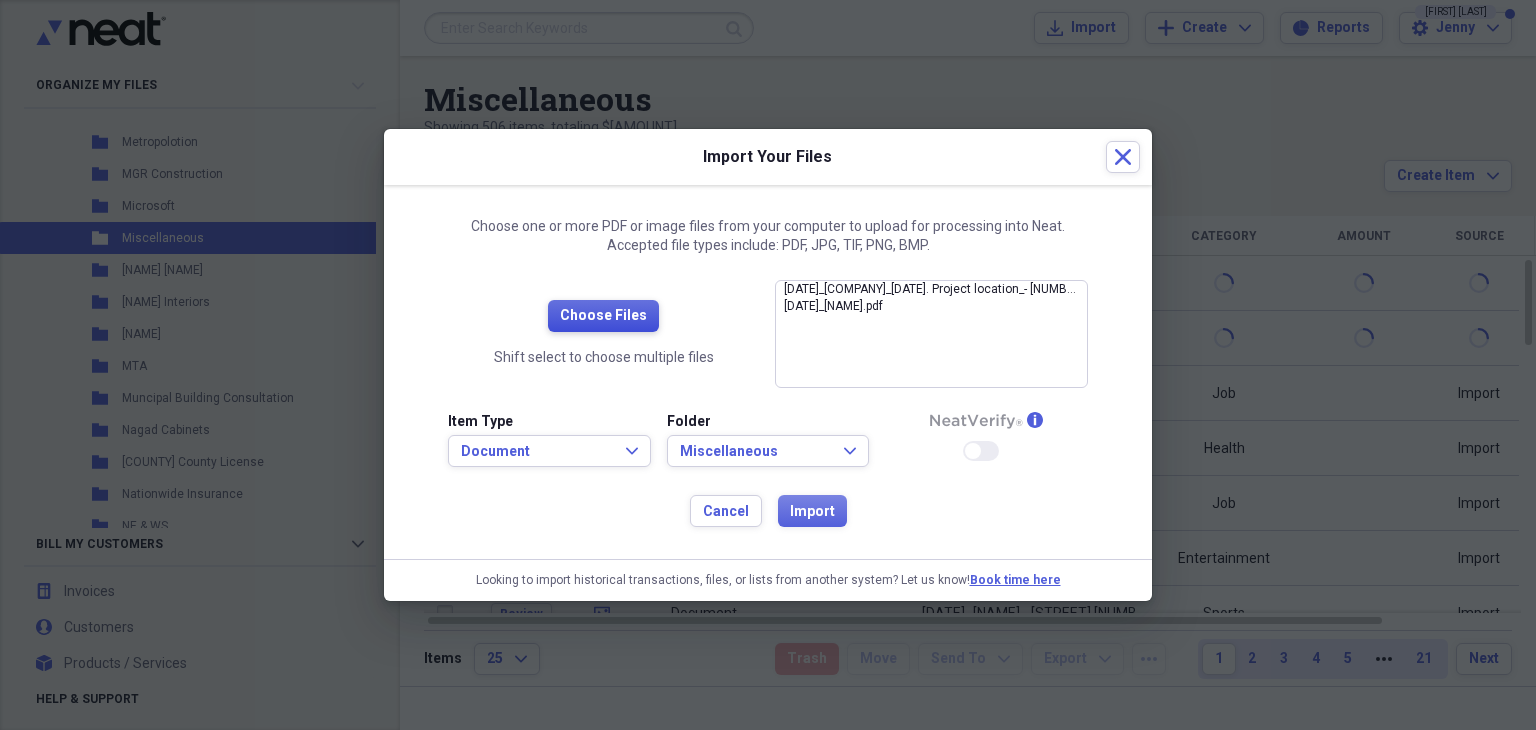 click on "Choose Files" at bounding box center [603, 316] 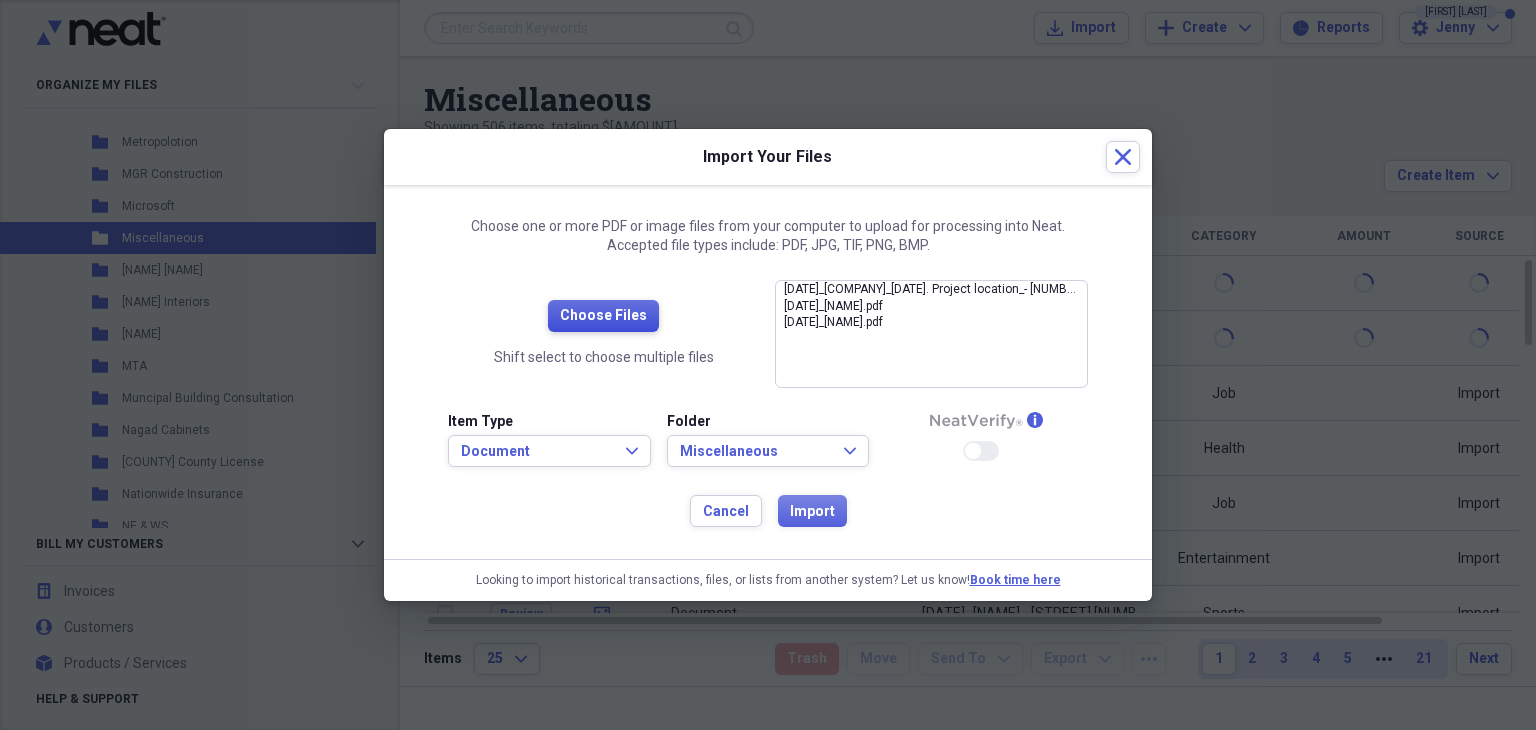 click on "Choose Files" at bounding box center [603, 316] 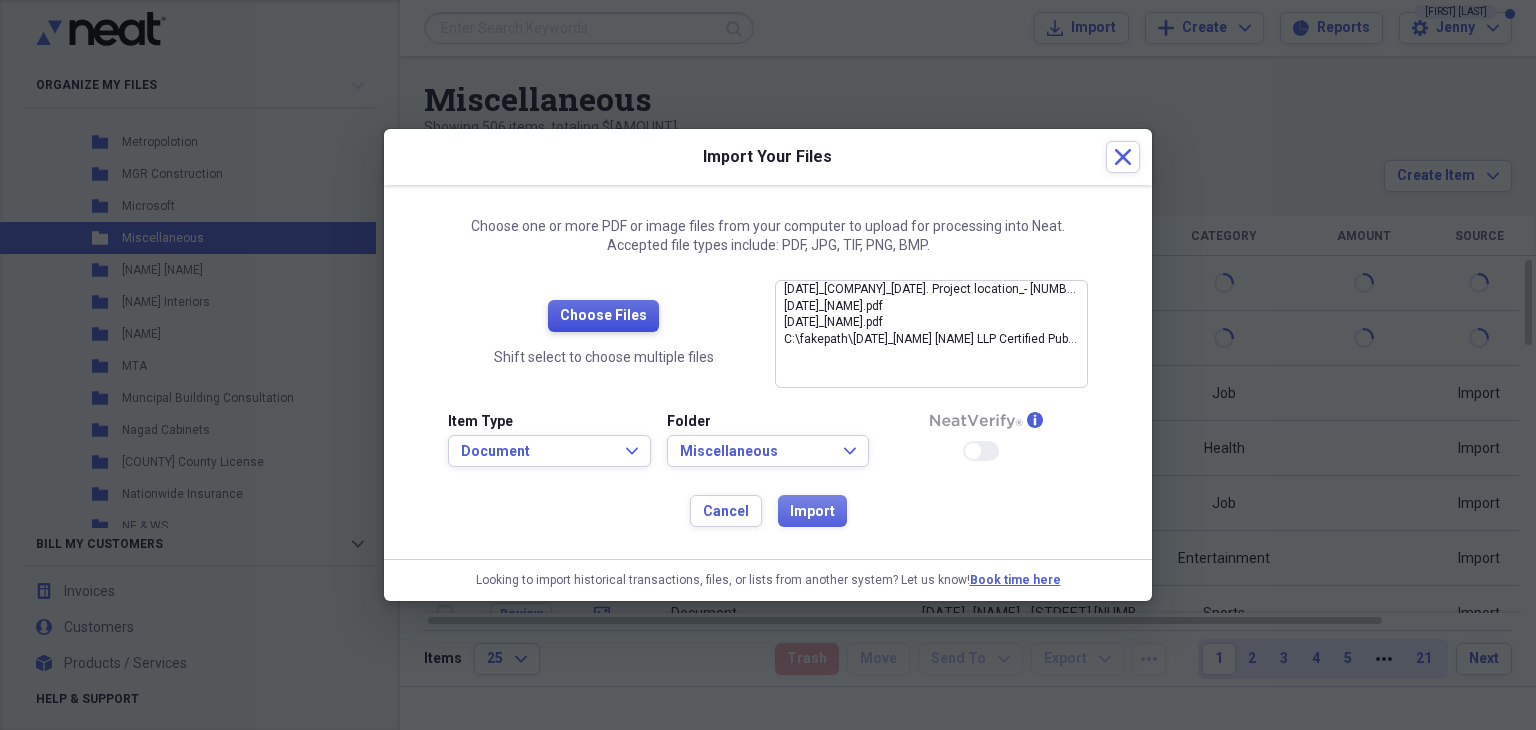 click on "Choose Files" at bounding box center (603, 316) 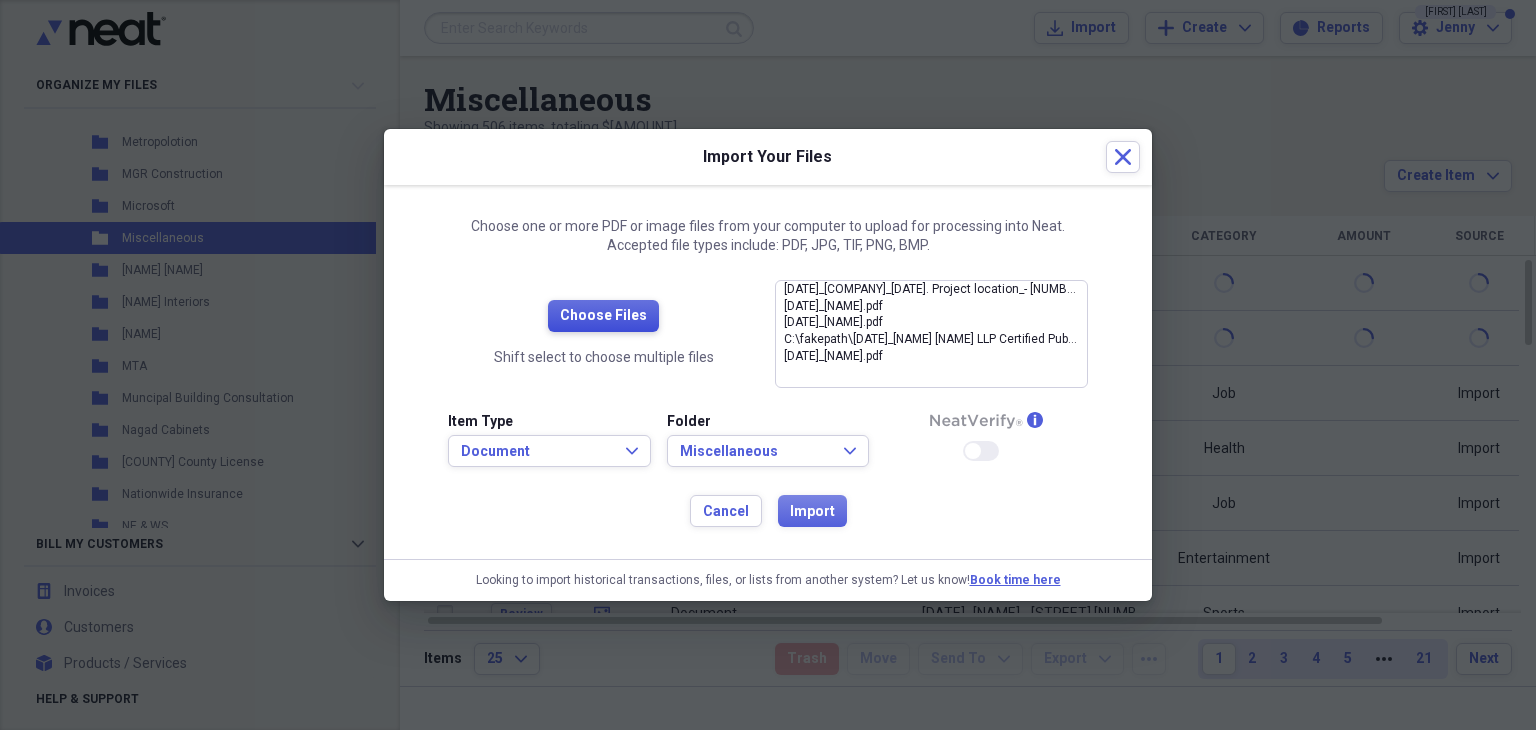 click on "Choose Files" at bounding box center [603, 316] 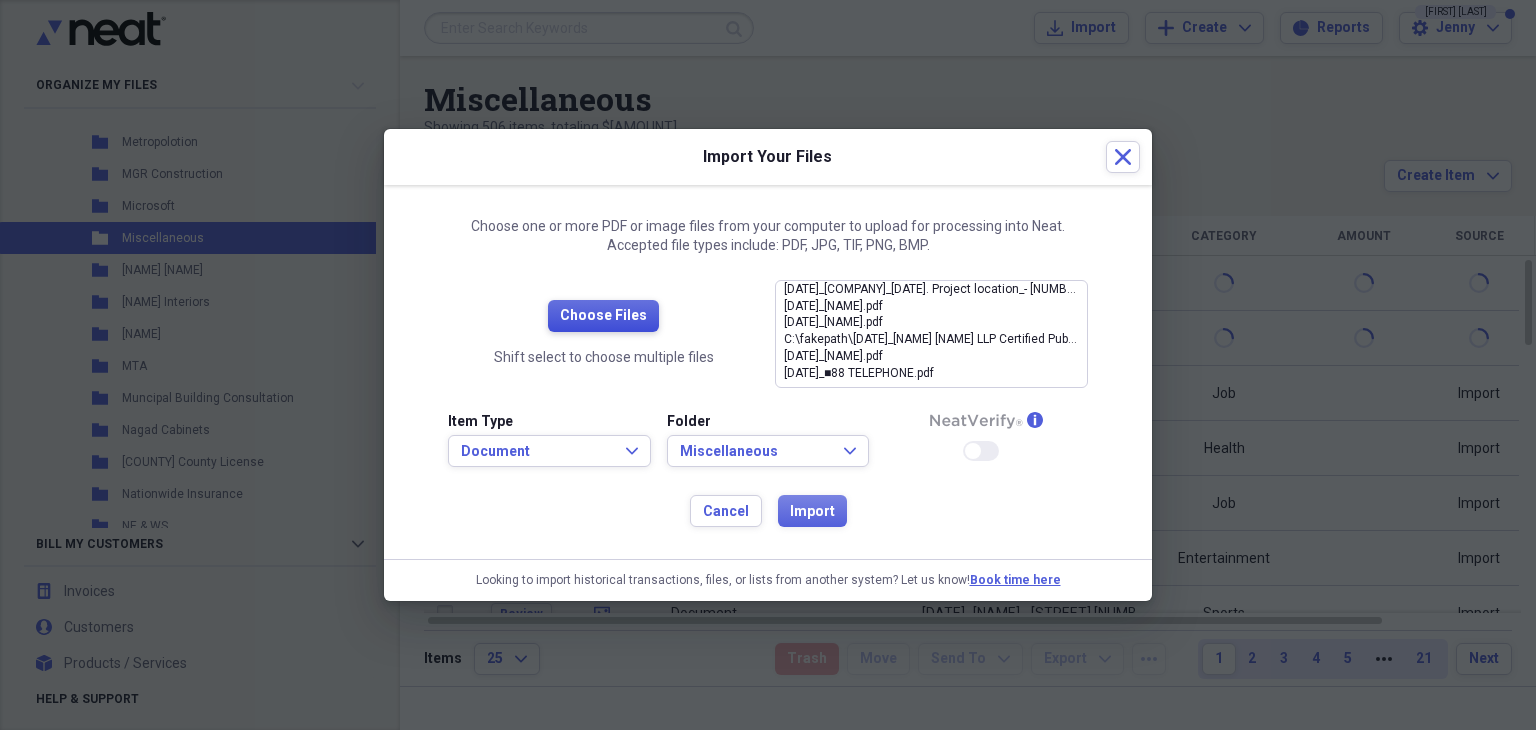 click on "Choose Files" at bounding box center [603, 316] 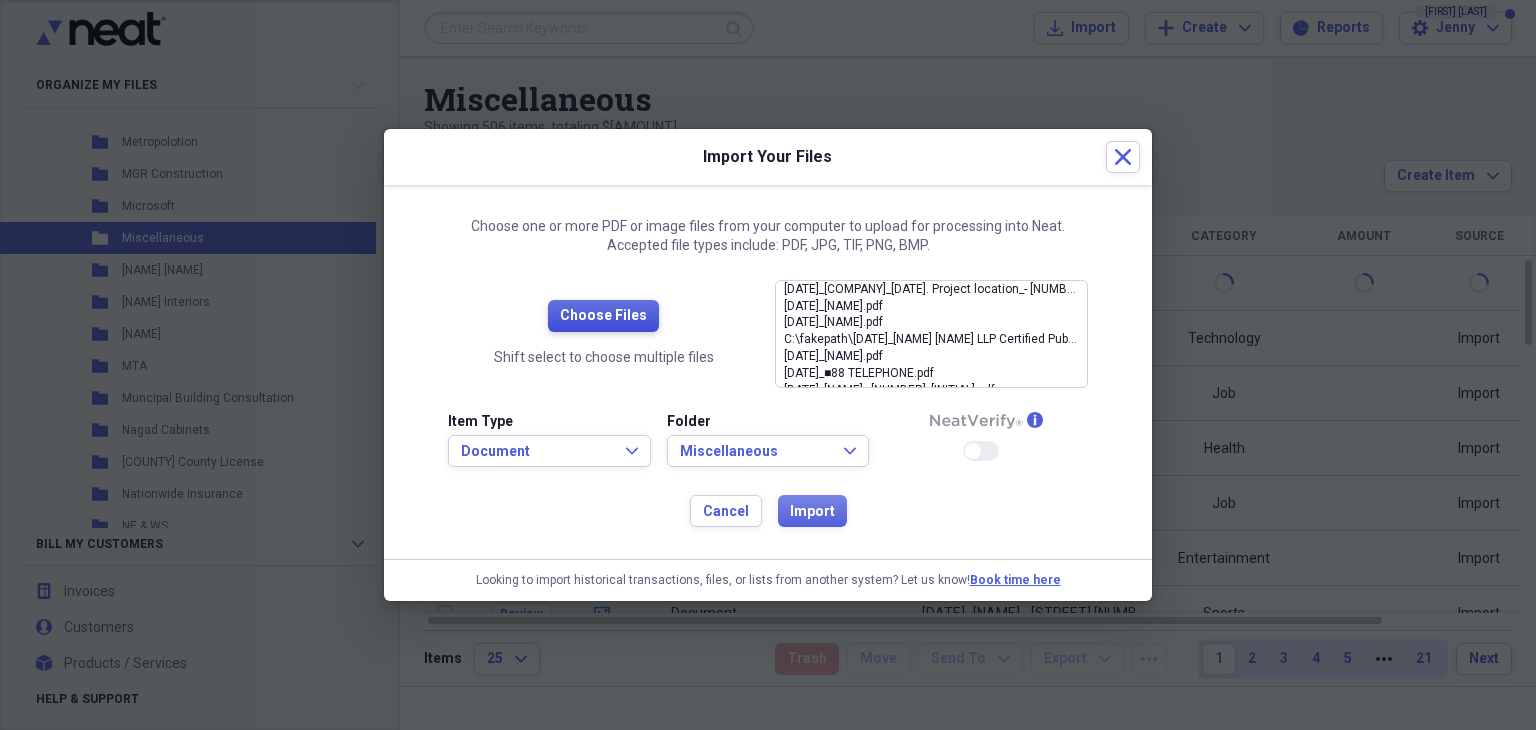 click on "Choose Files" at bounding box center (603, 316) 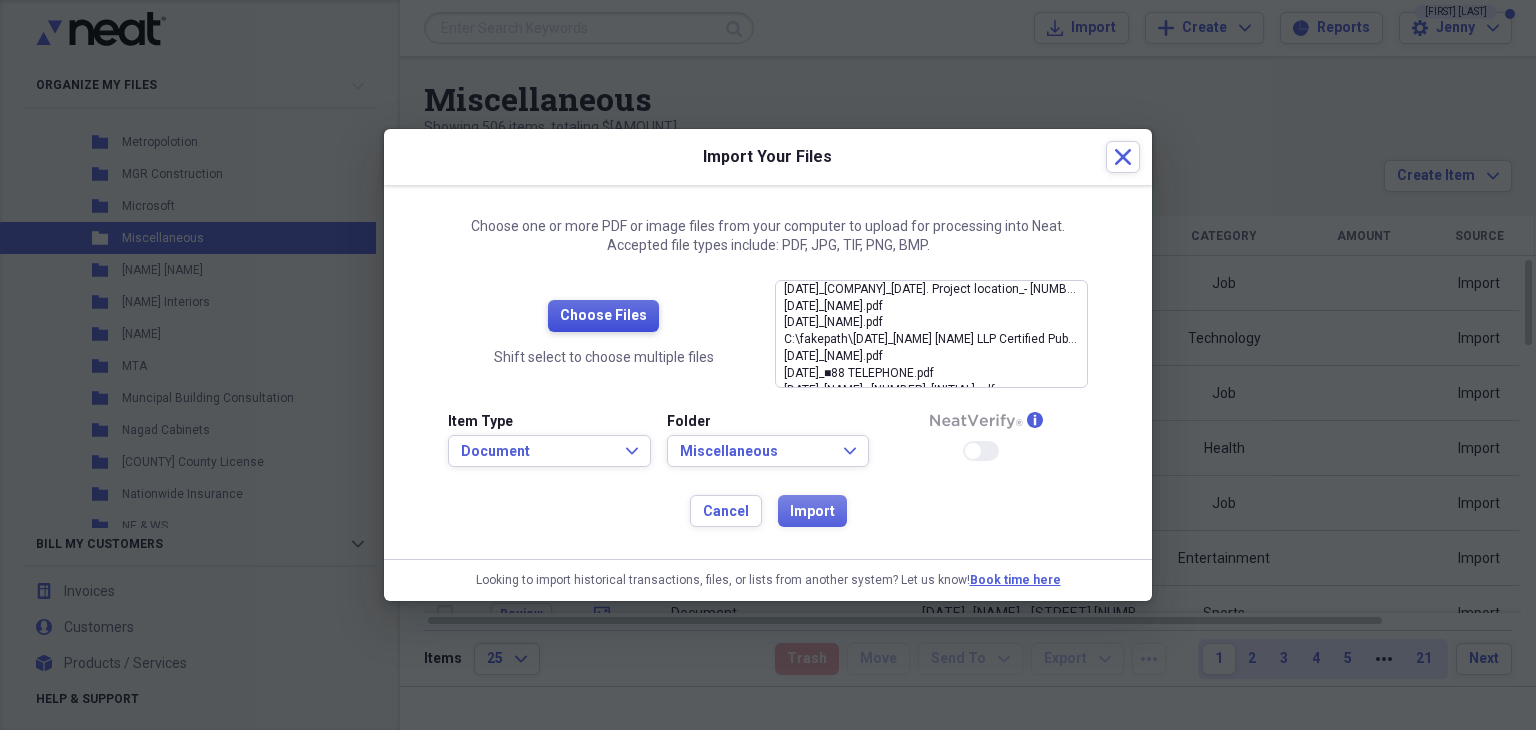 click on "Choose Files" at bounding box center (603, 316) 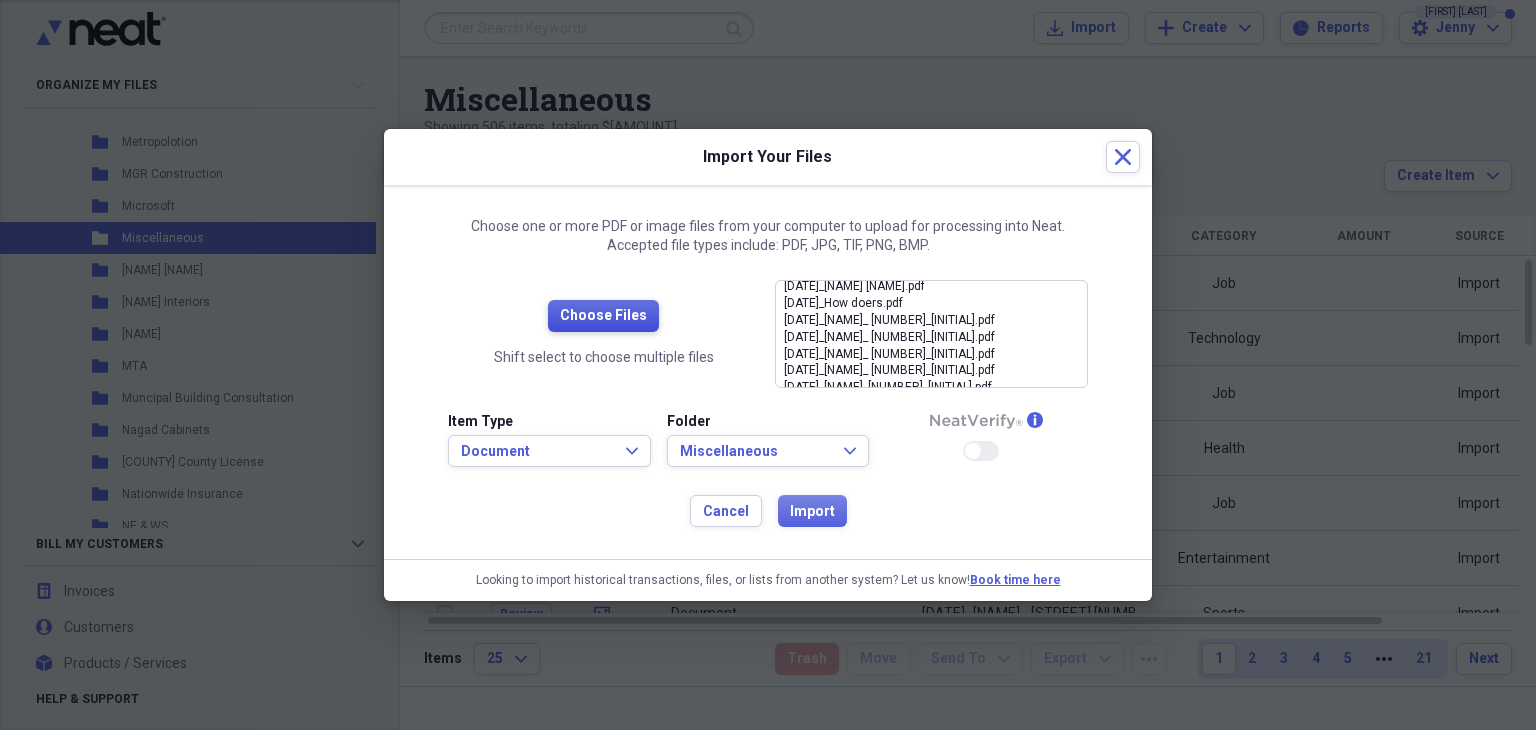 scroll, scrollTop: 296, scrollLeft: 0, axis: vertical 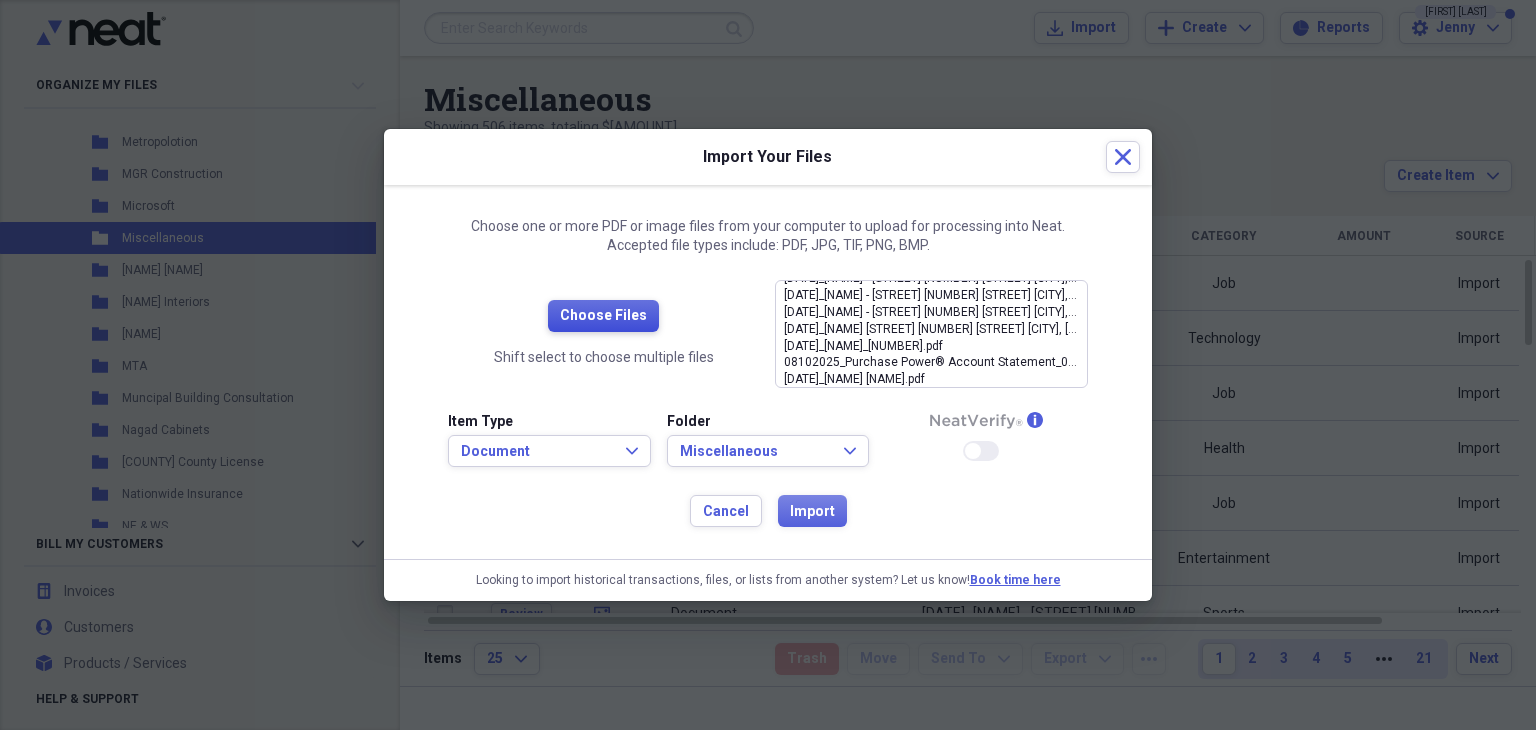 click on "Choose Files" at bounding box center [603, 316] 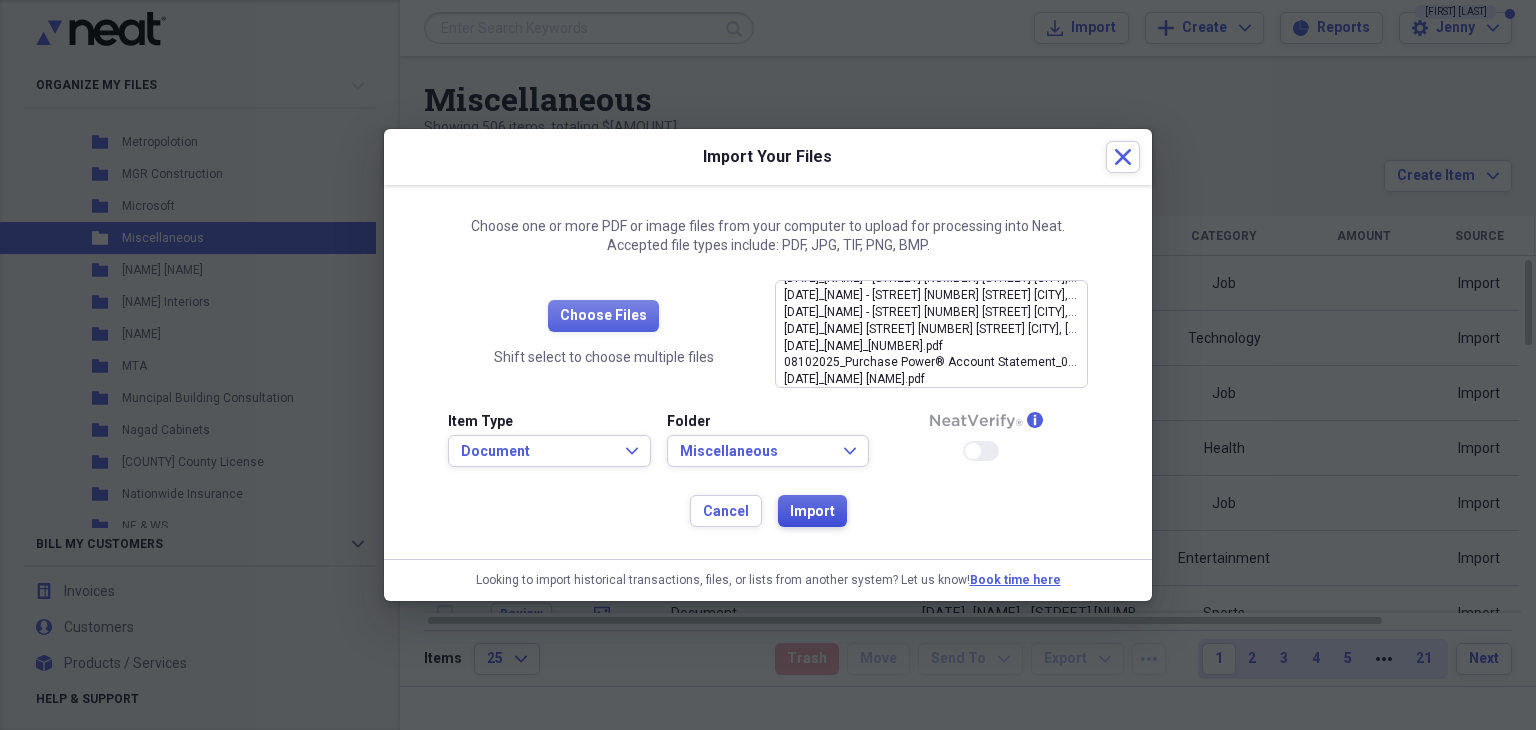 click on "Import" at bounding box center [812, 512] 